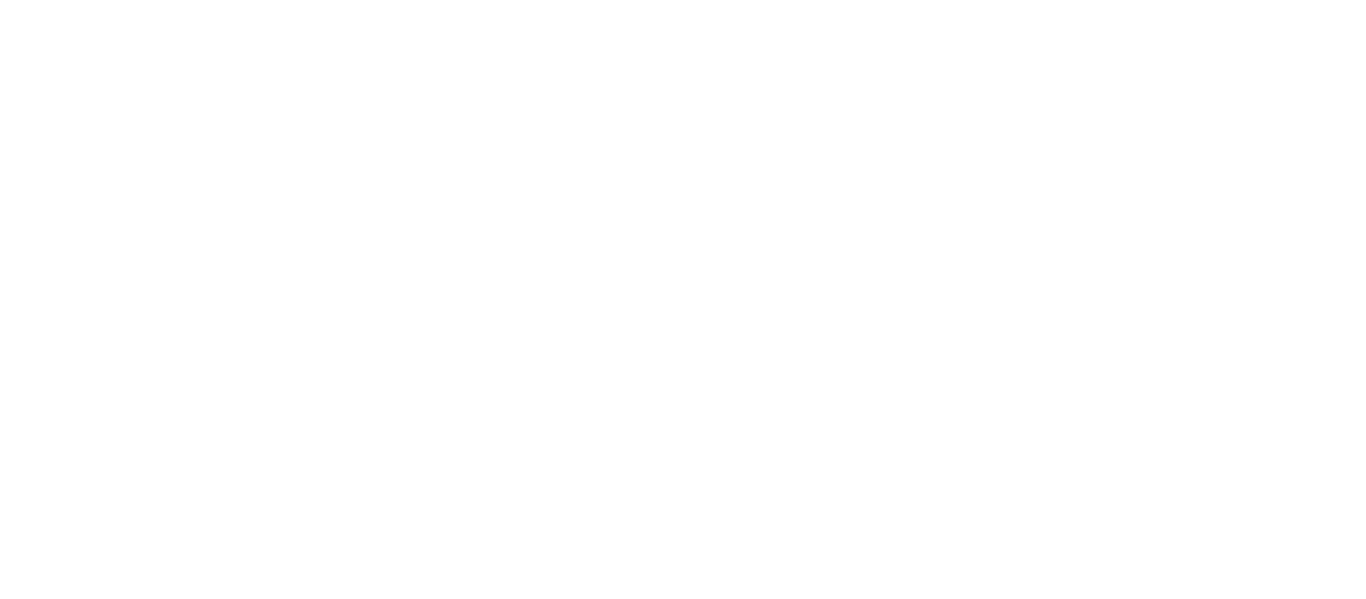scroll, scrollTop: 0, scrollLeft: 0, axis: both 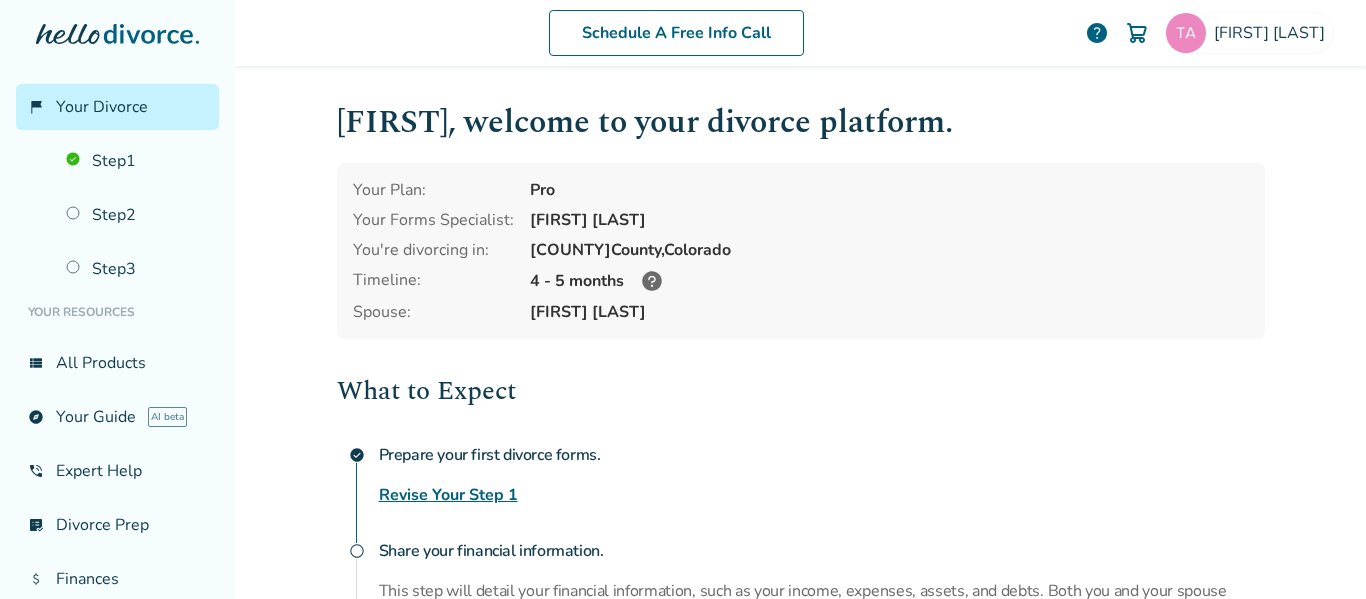 click on "4 - 5 months" at bounding box center (889, 281) 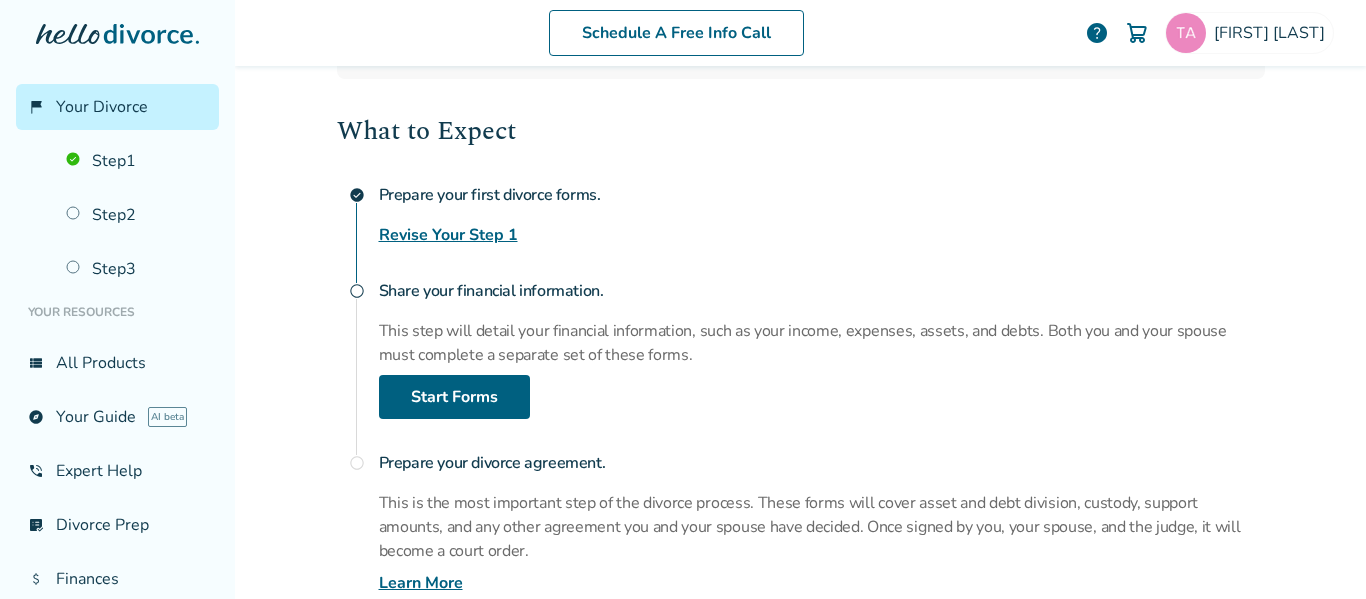 scroll, scrollTop: 282, scrollLeft: 0, axis: vertical 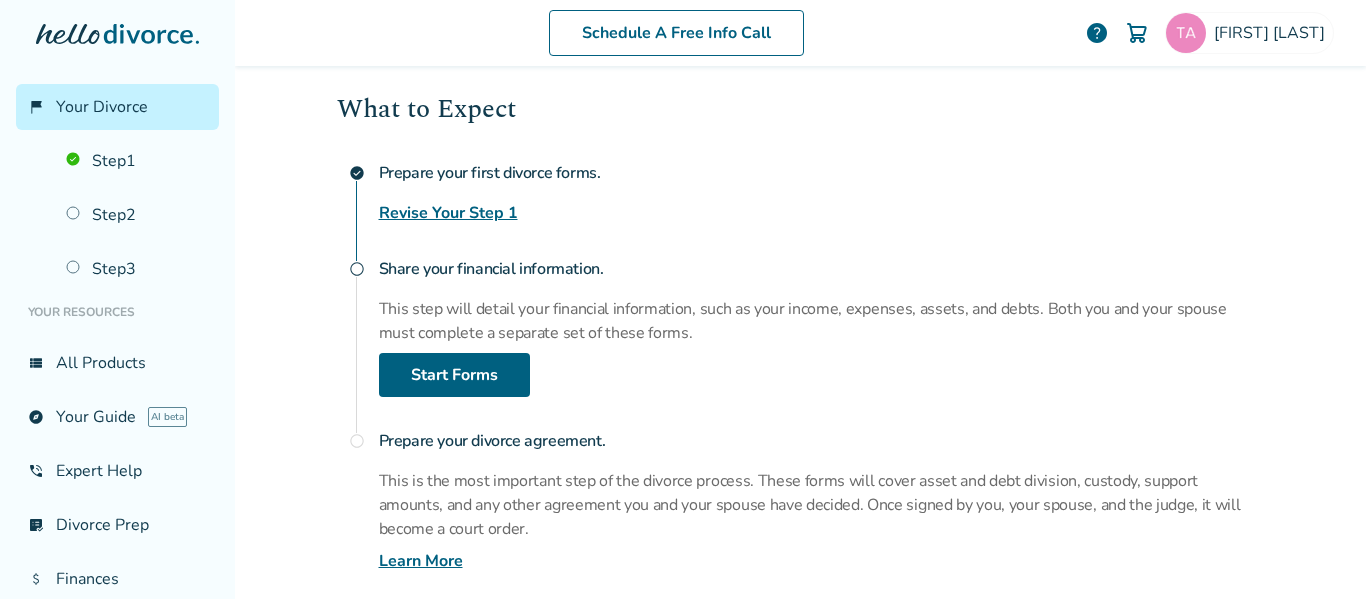 click on "Learn More" at bounding box center (421, 561) 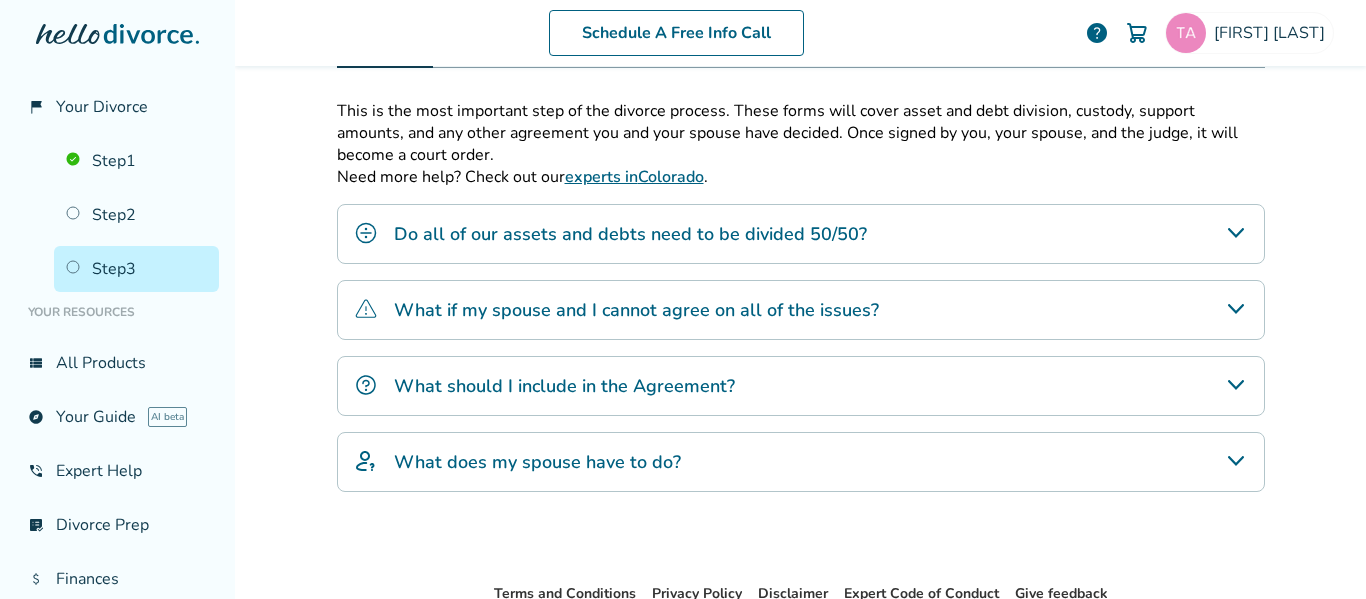 scroll, scrollTop: 98, scrollLeft: 0, axis: vertical 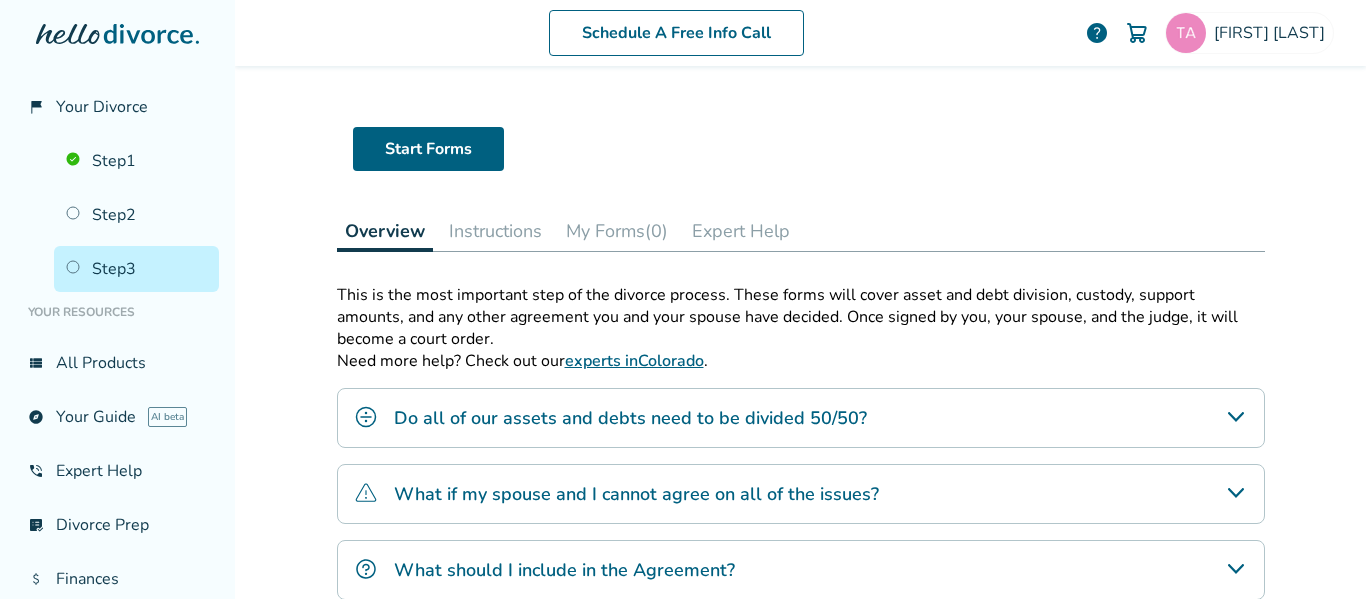 click 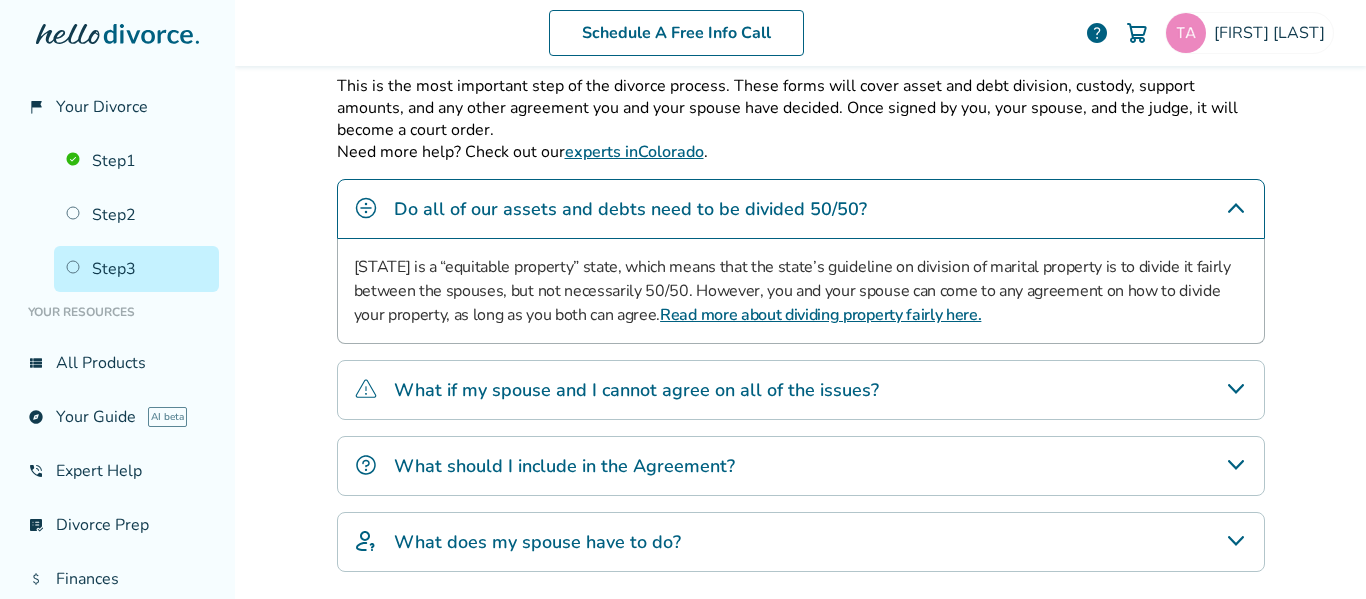 scroll, scrollTop: 311, scrollLeft: 0, axis: vertical 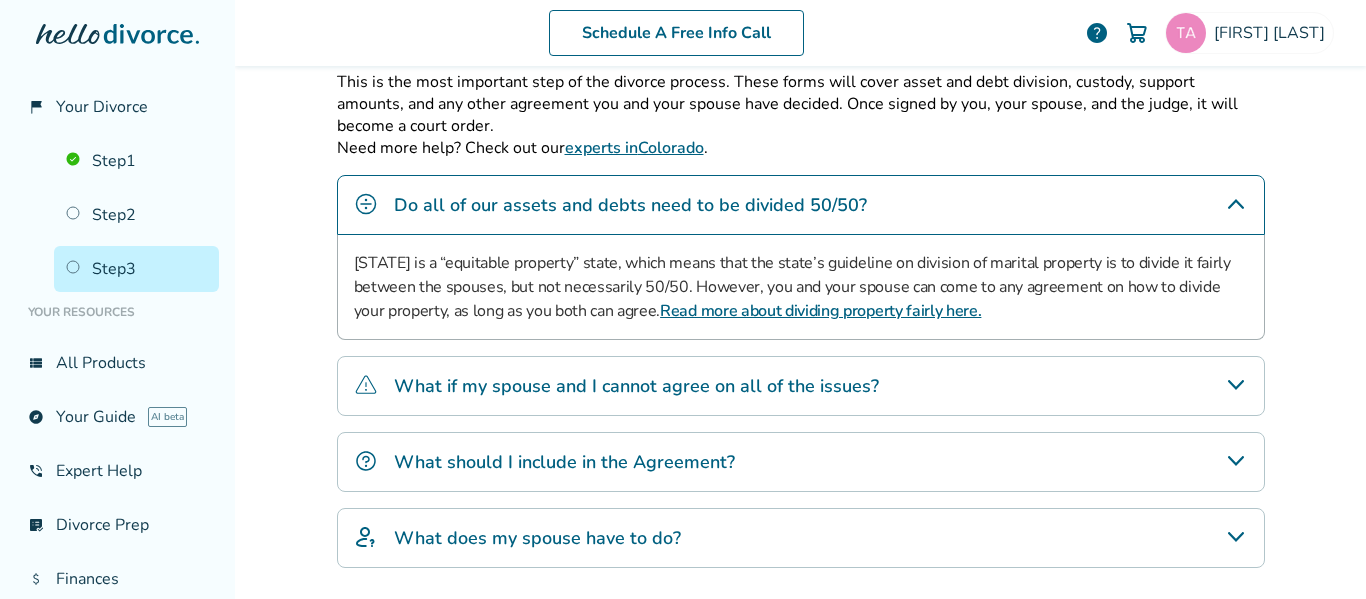 click 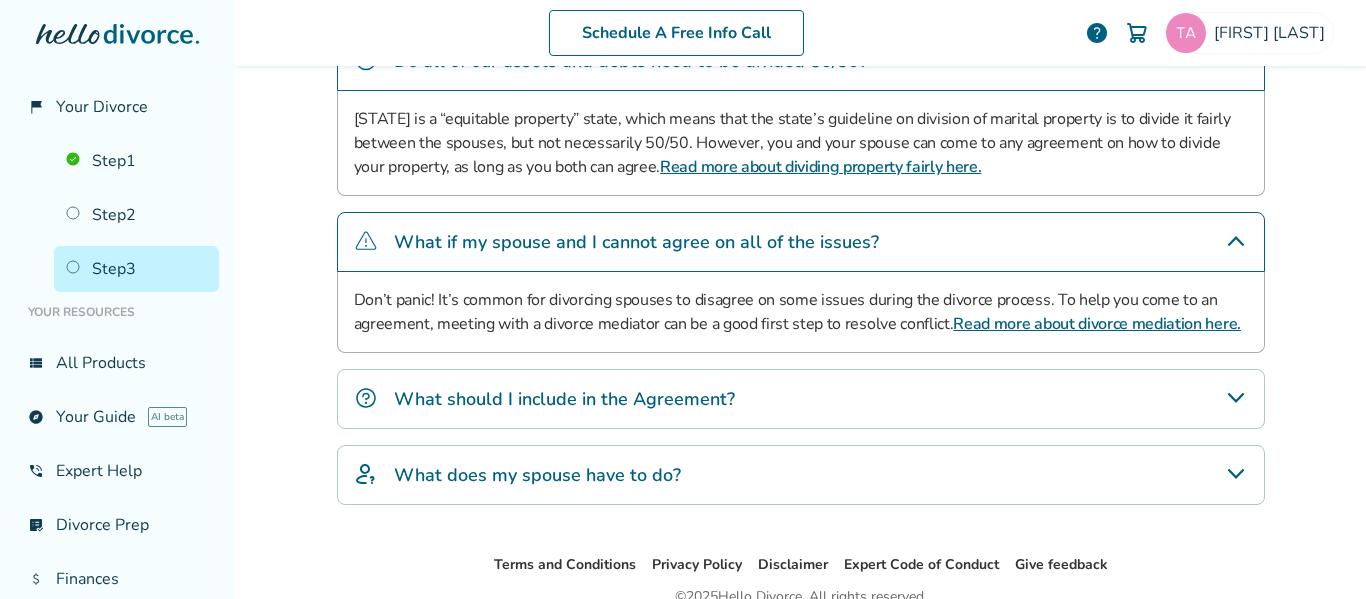 scroll, scrollTop: 519, scrollLeft: 0, axis: vertical 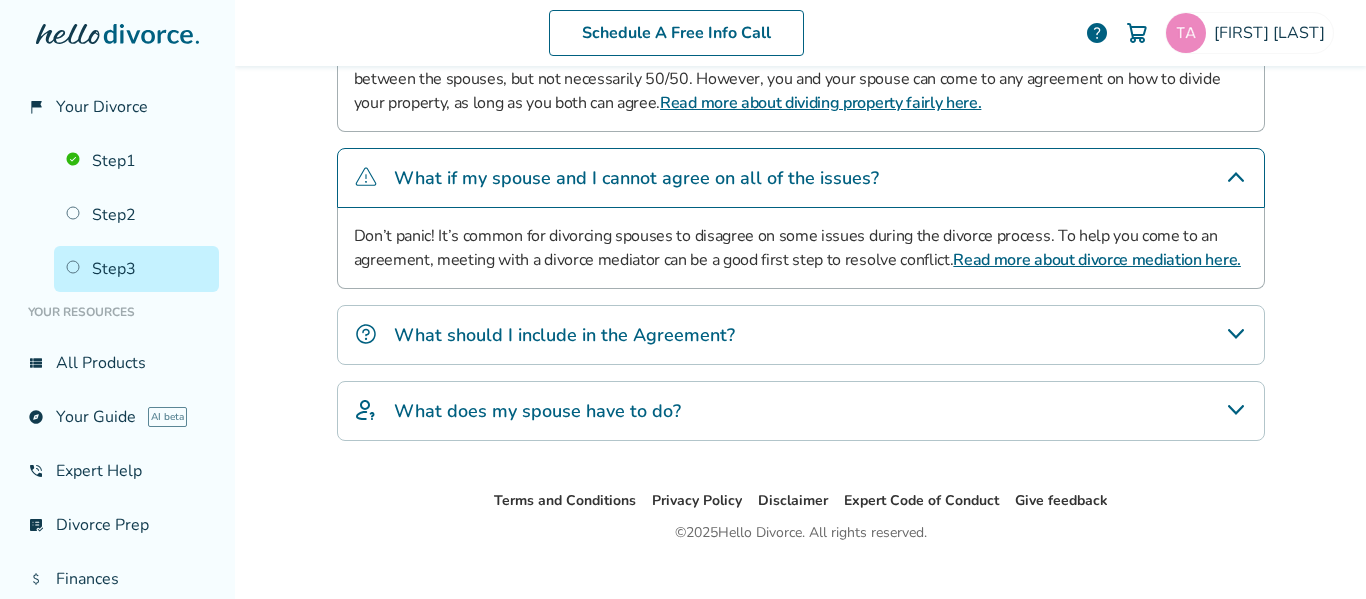 click 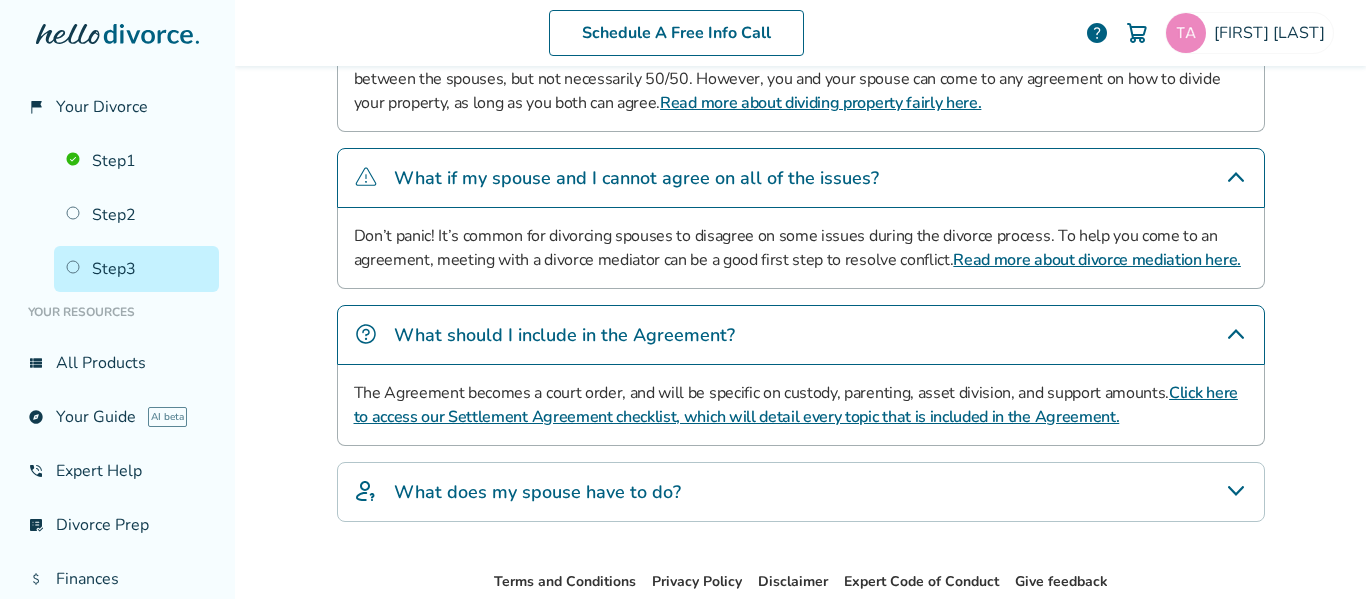 click on "Click here to access our Settlement Agreement checklist, which will detail every topic that is included in the Agreement." at bounding box center (796, 405) 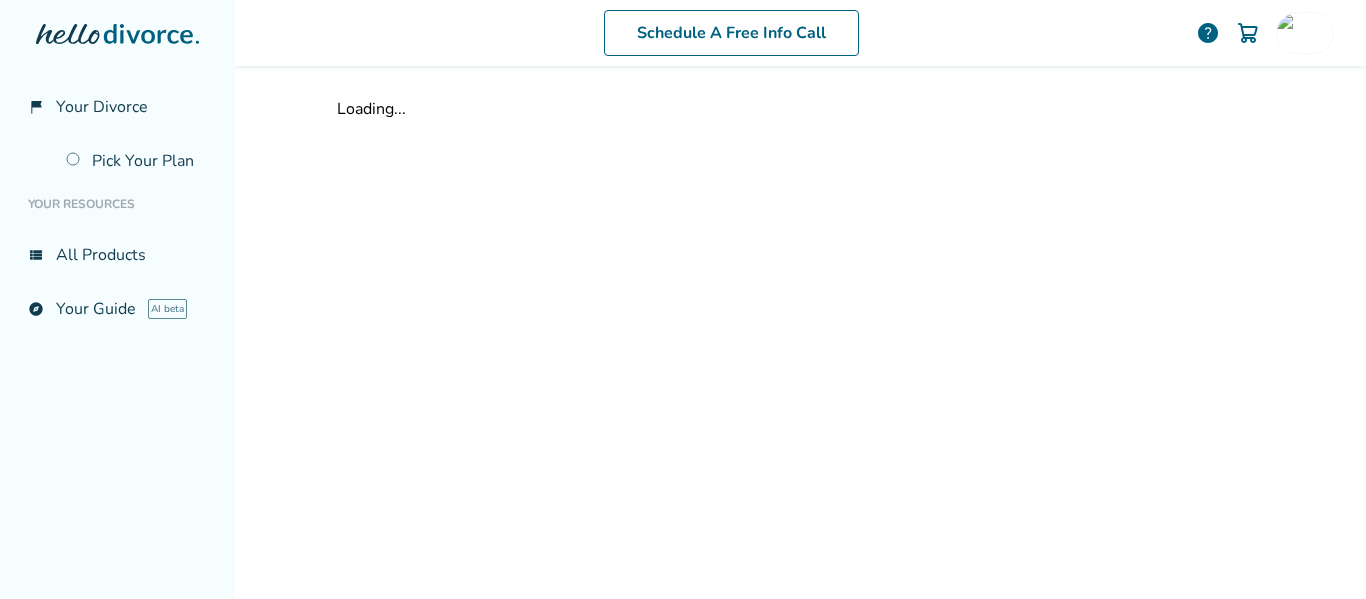 scroll, scrollTop: 0, scrollLeft: 0, axis: both 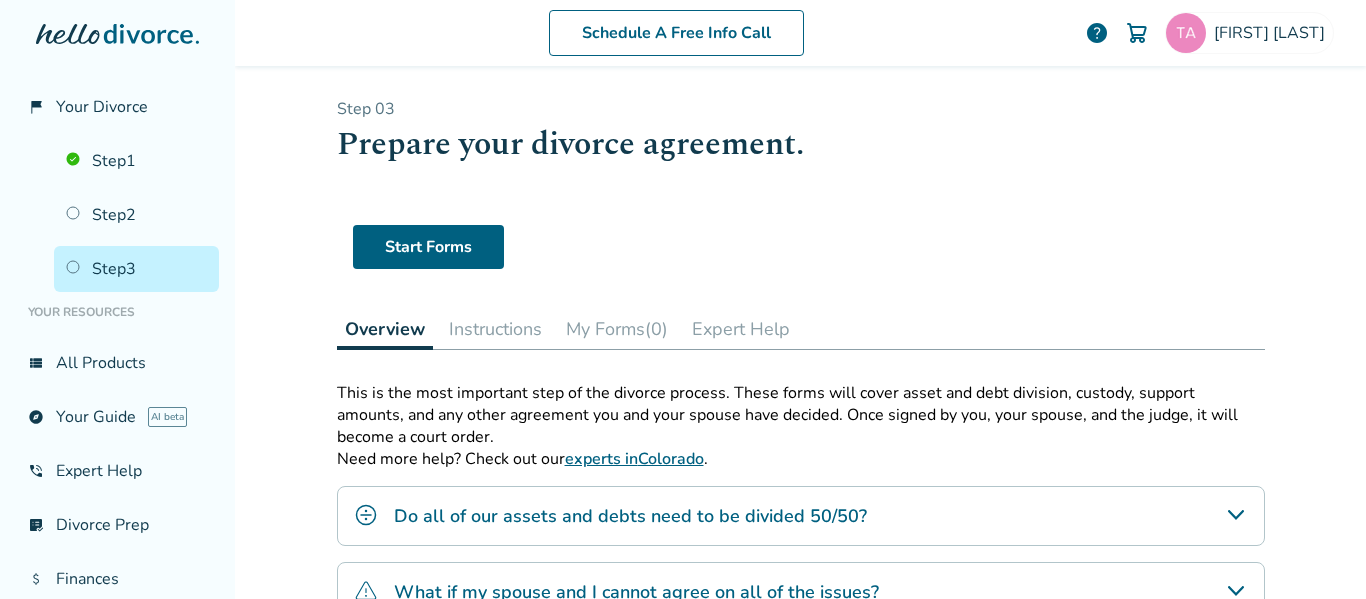 drag, startPoint x: 1357, startPoint y: 593, endPoint x: 914, endPoint y: 223, distance: 577.1906 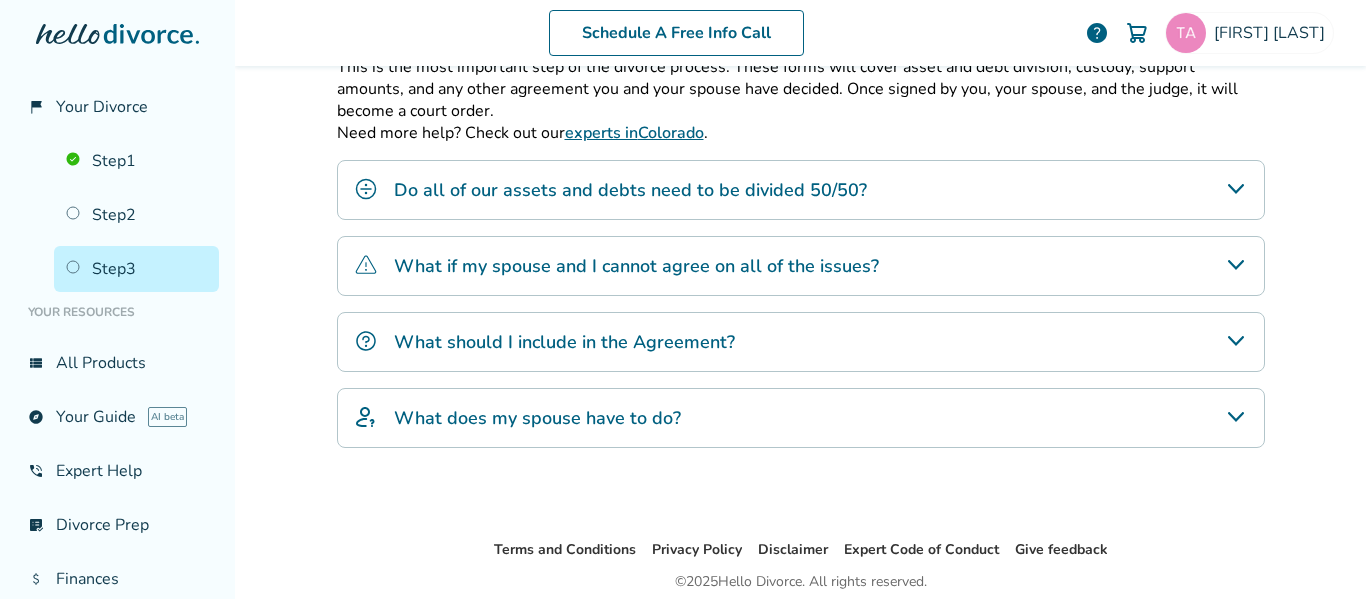scroll, scrollTop: 380, scrollLeft: 0, axis: vertical 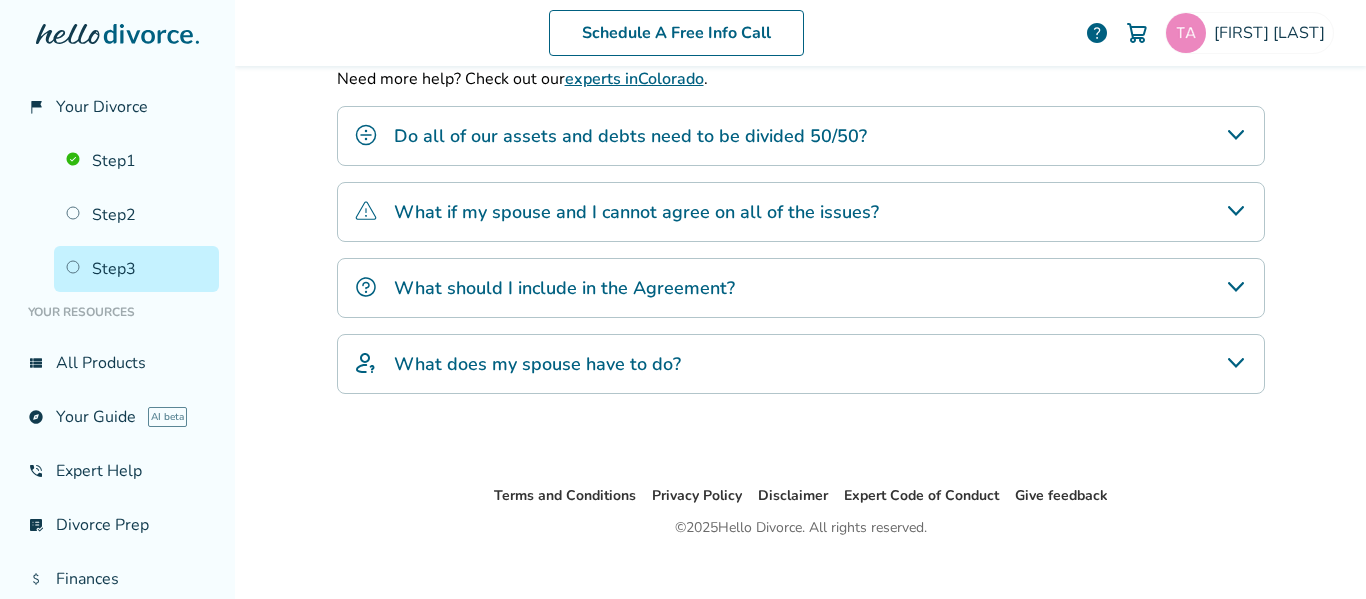 click 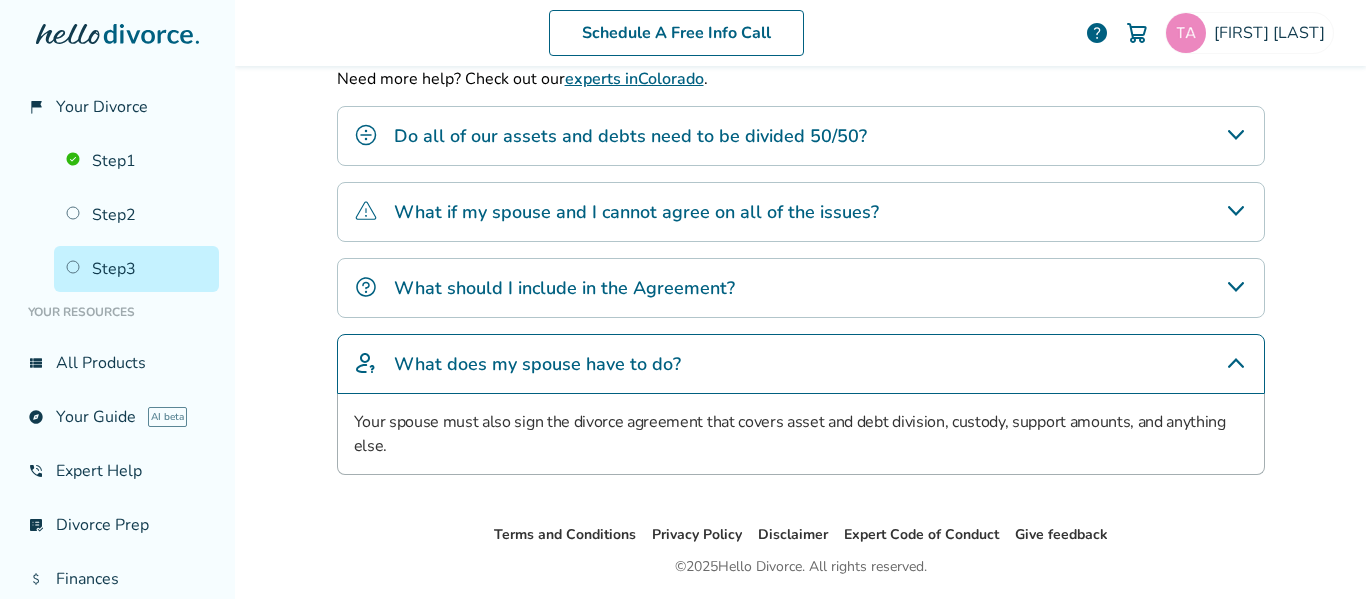 click on "Step  3" at bounding box center (136, 269) 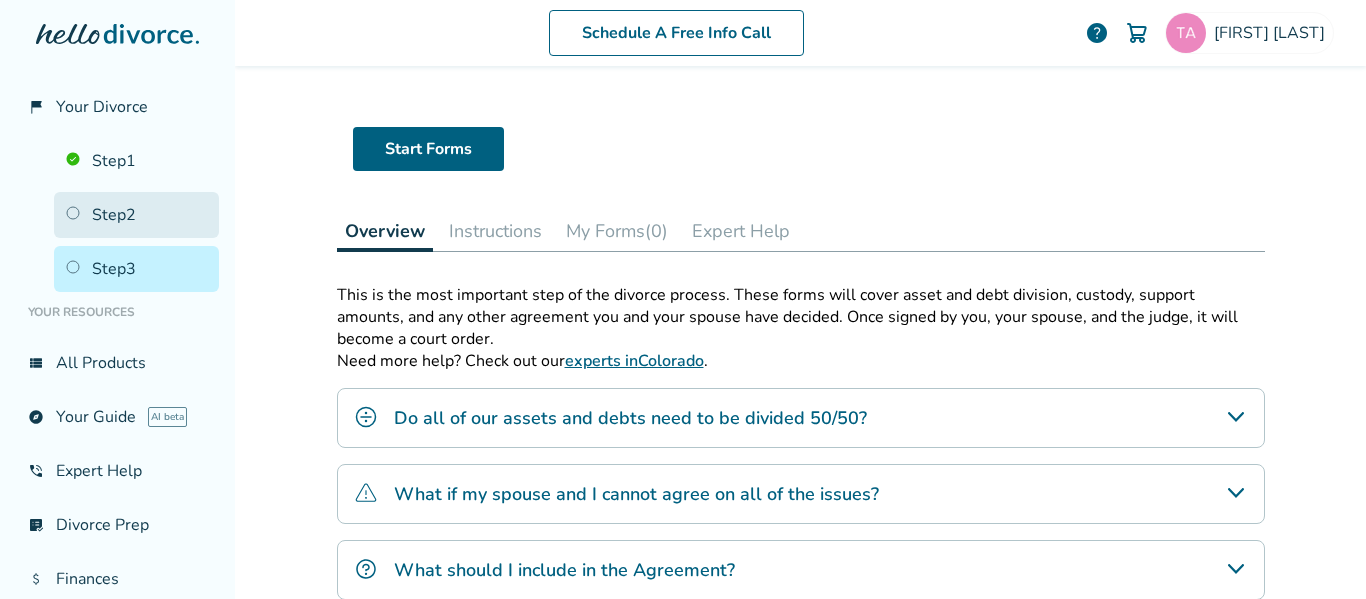 click on "Step  2" at bounding box center [136, 215] 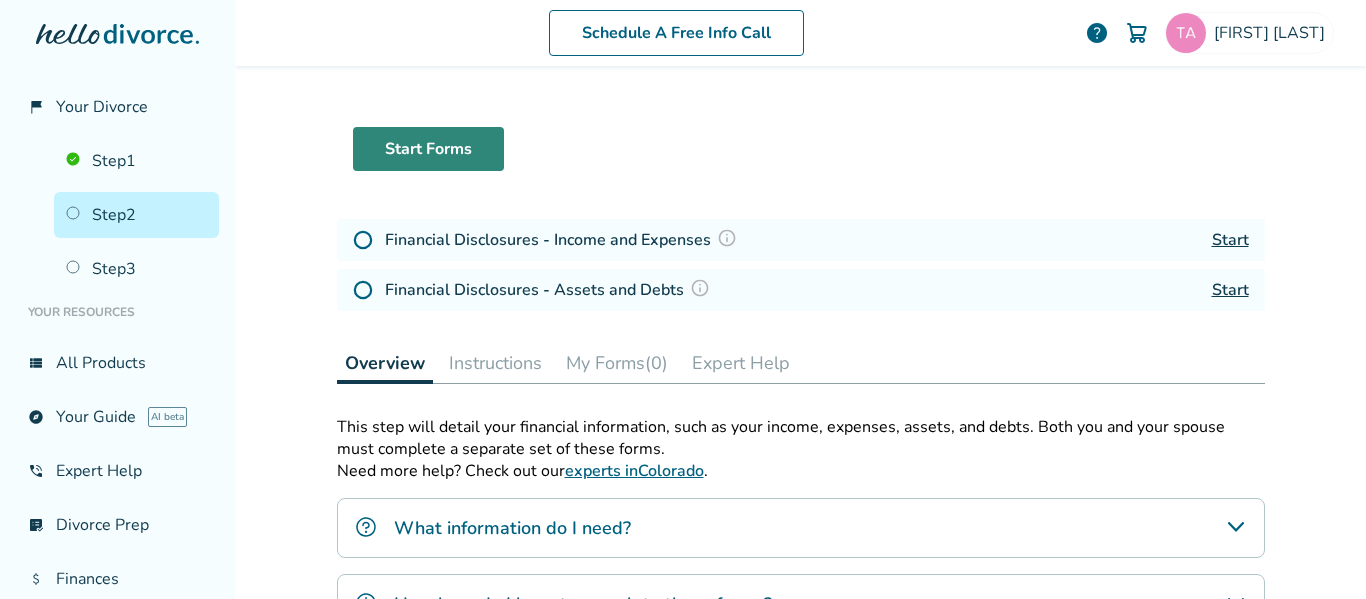 click on "Start Forms" at bounding box center [428, 149] 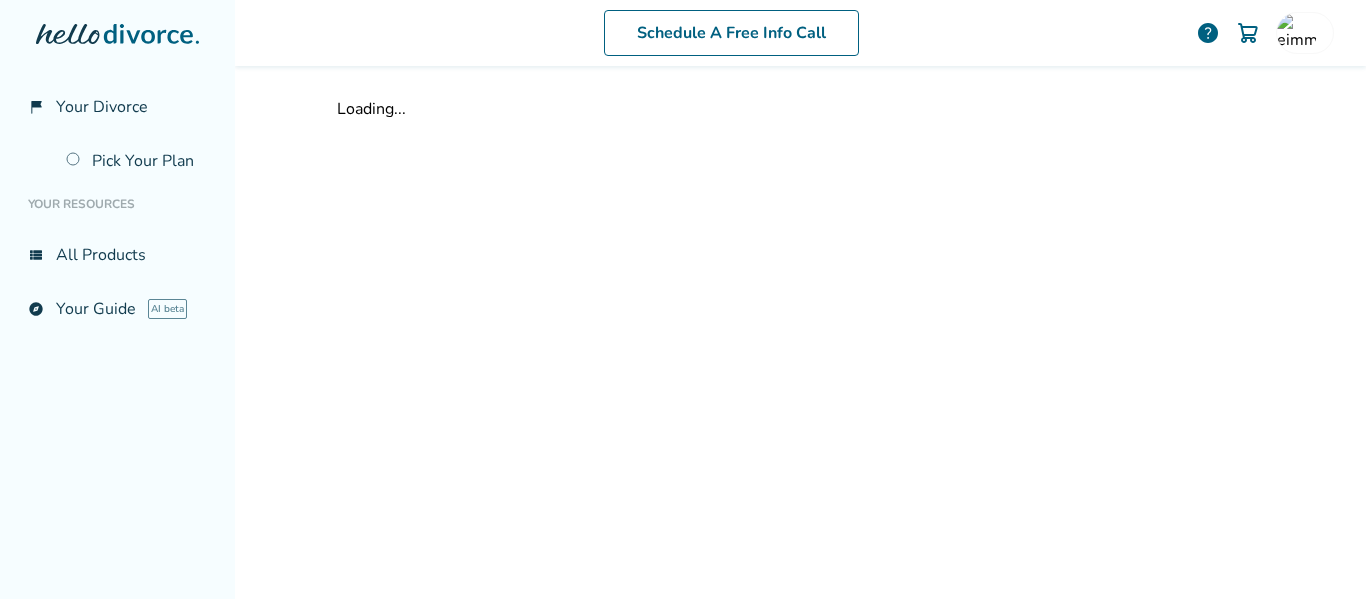 scroll, scrollTop: 0, scrollLeft: 0, axis: both 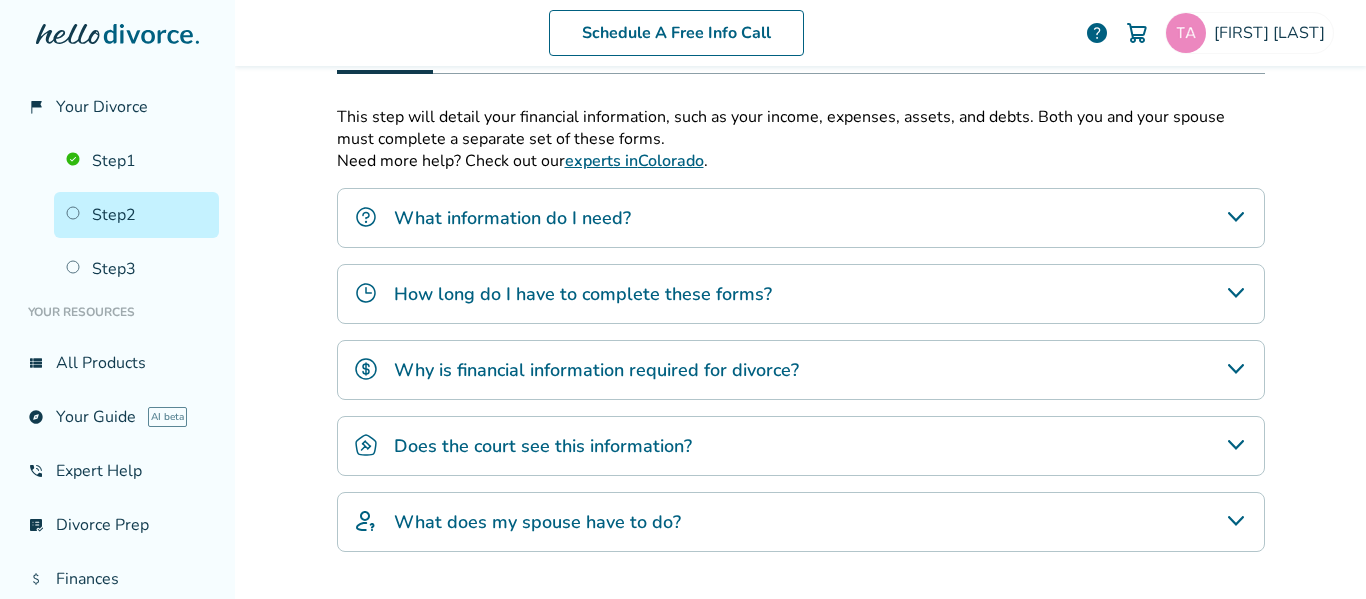 click 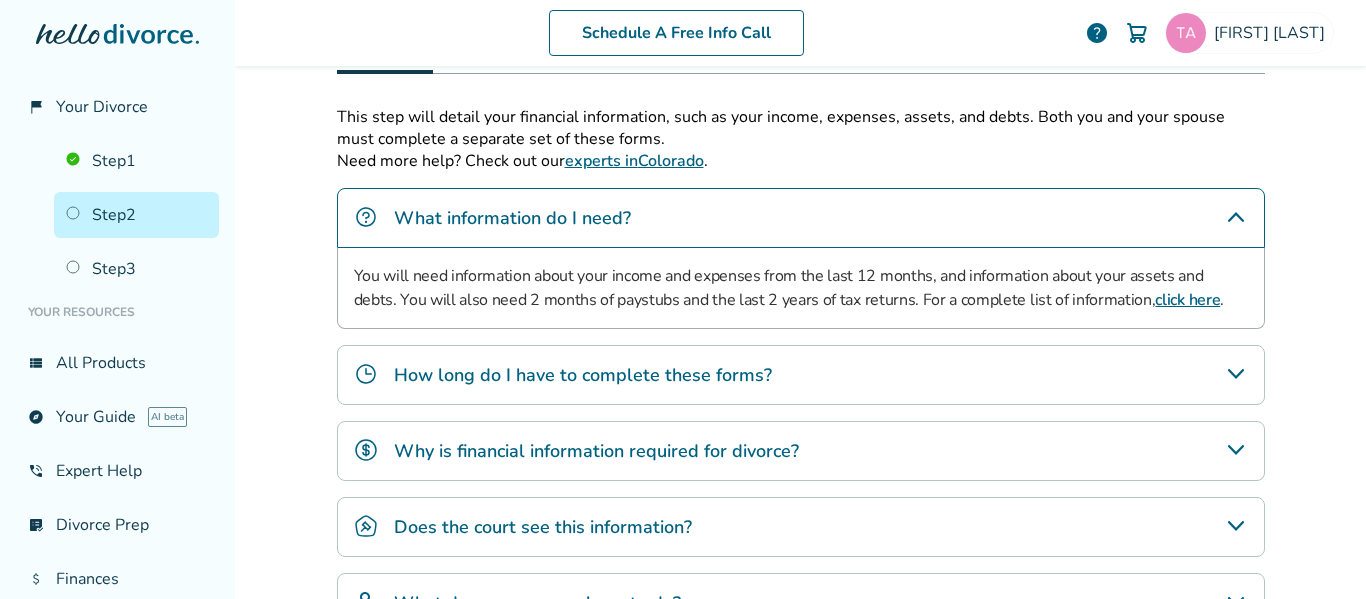 click on "click here" at bounding box center [1187, 300] 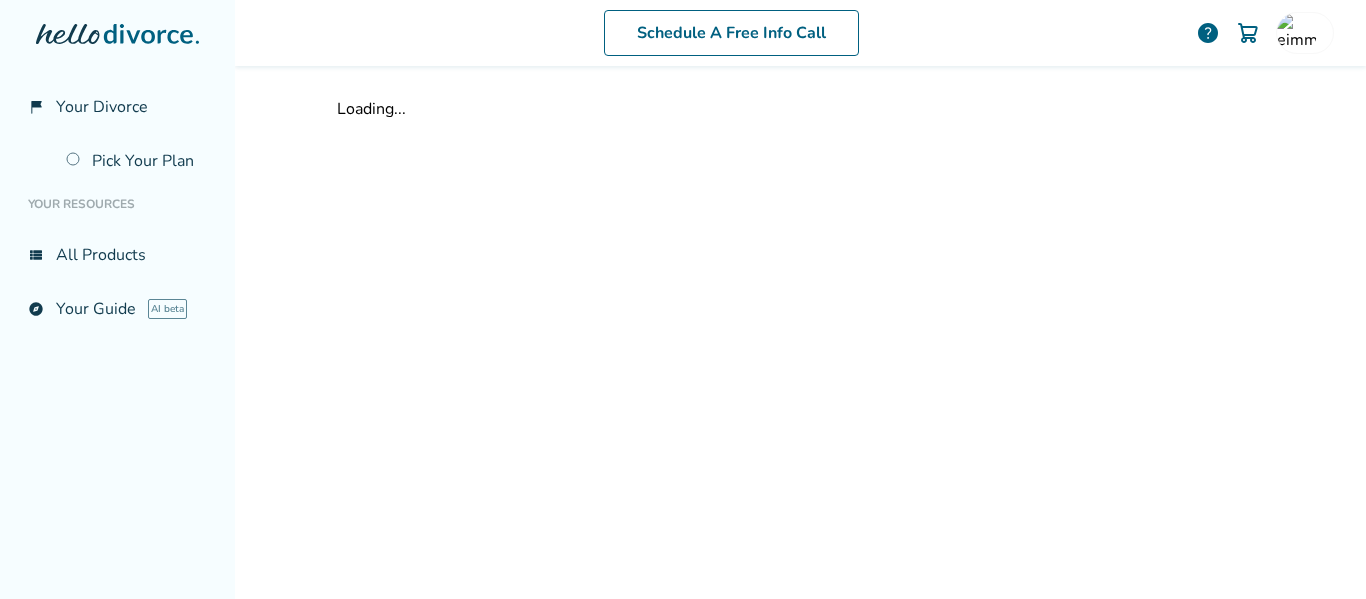 scroll, scrollTop: 0, scrollLeft: 0, axis: both 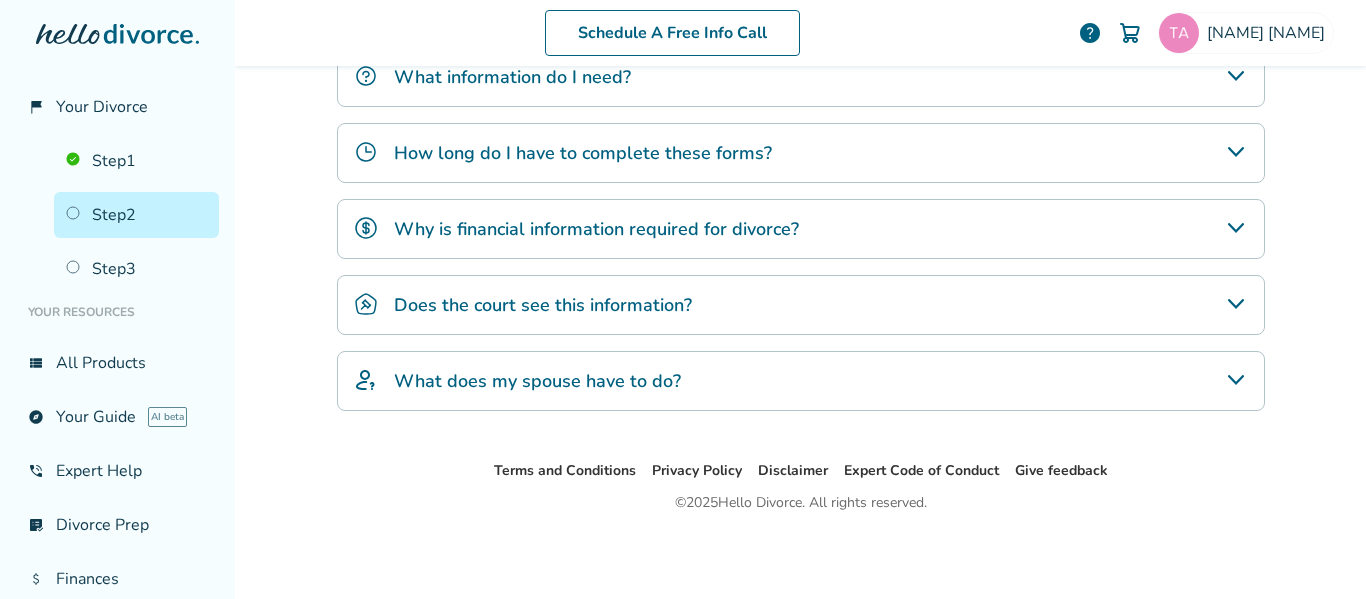 click 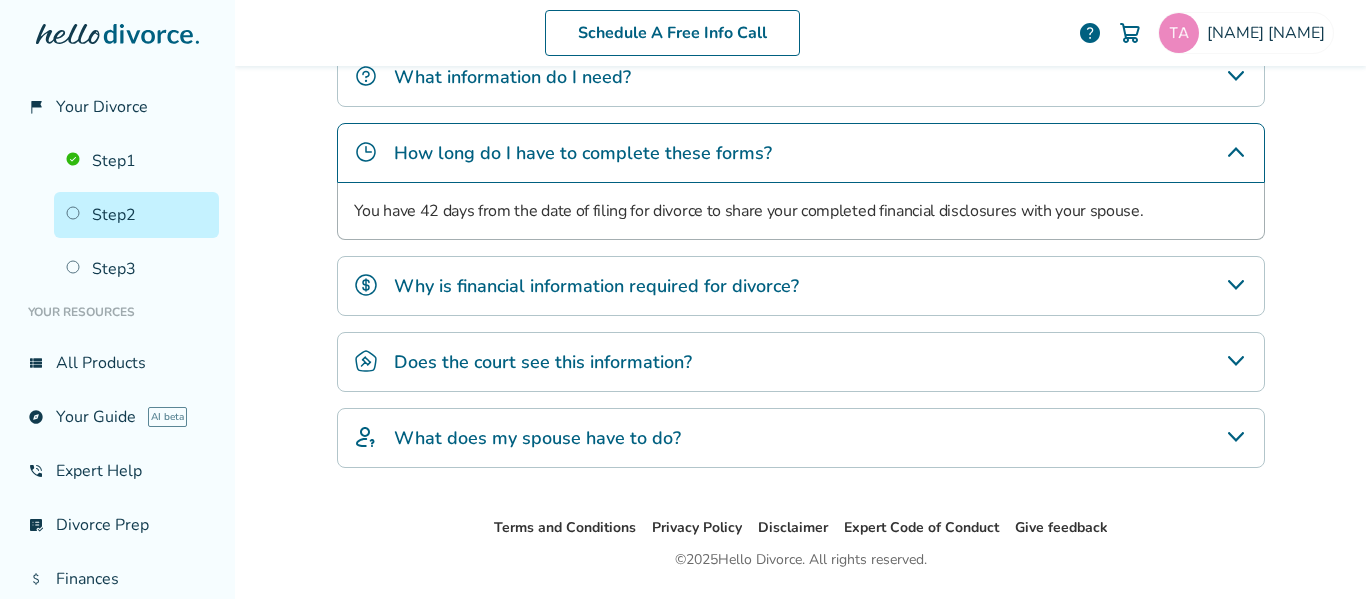 click 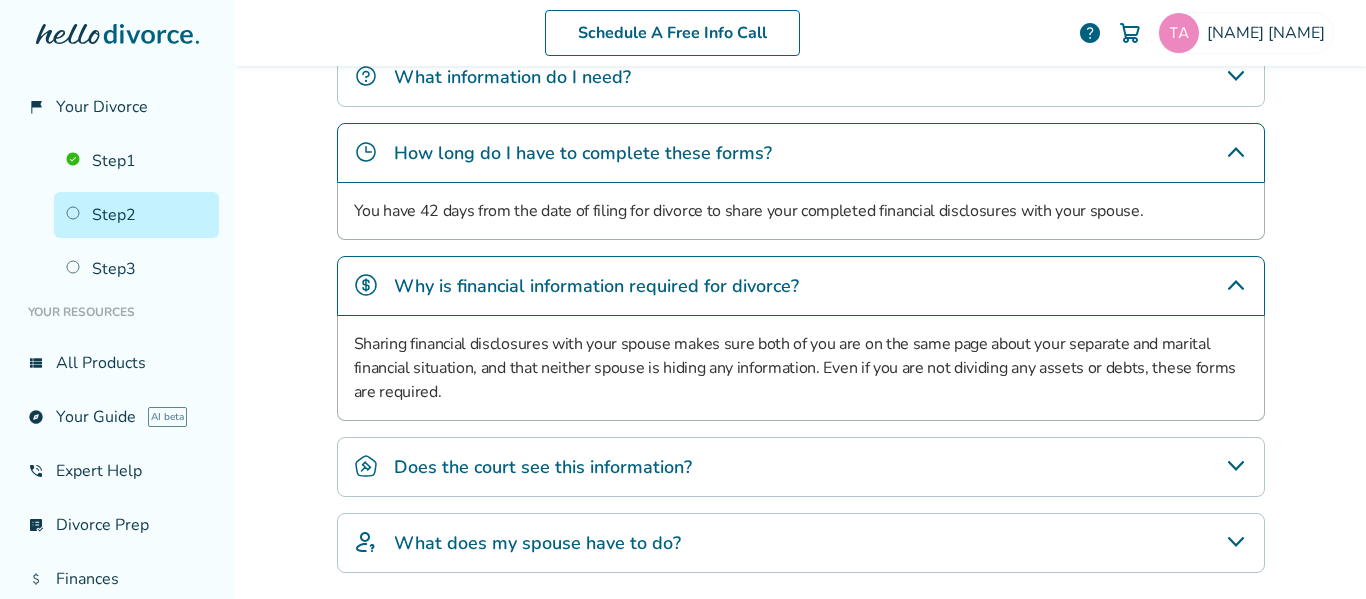 click 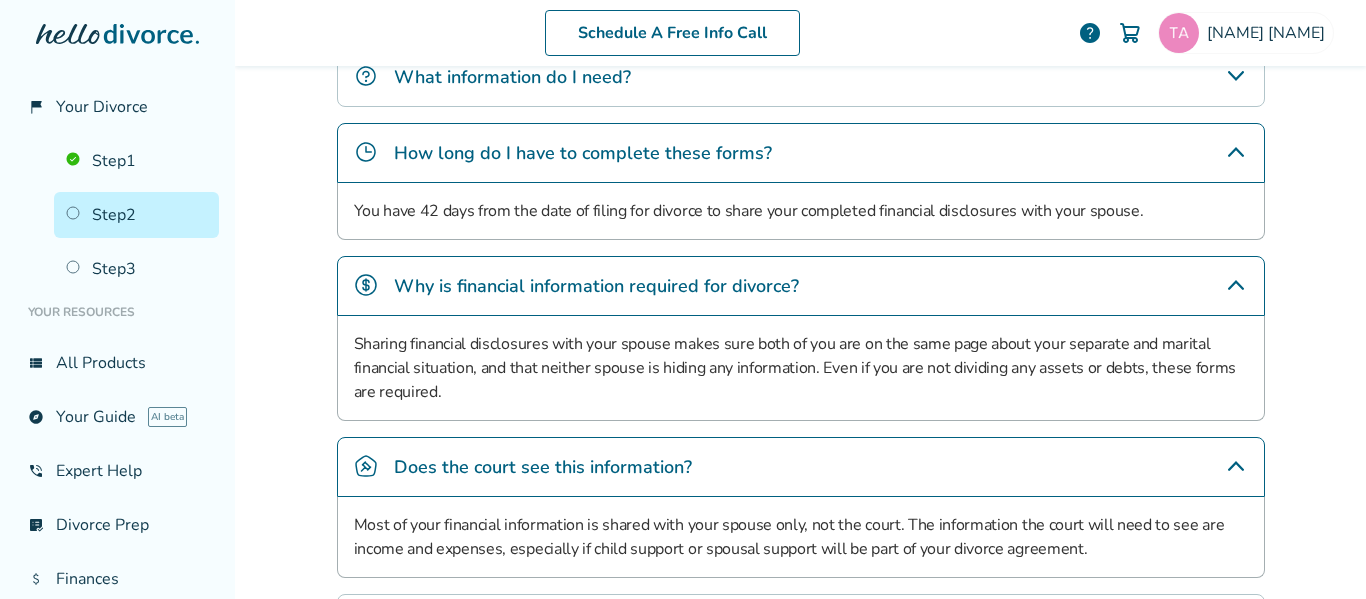 scroll, scrollTop: 792, scrollLeft: 0, axis: vertical 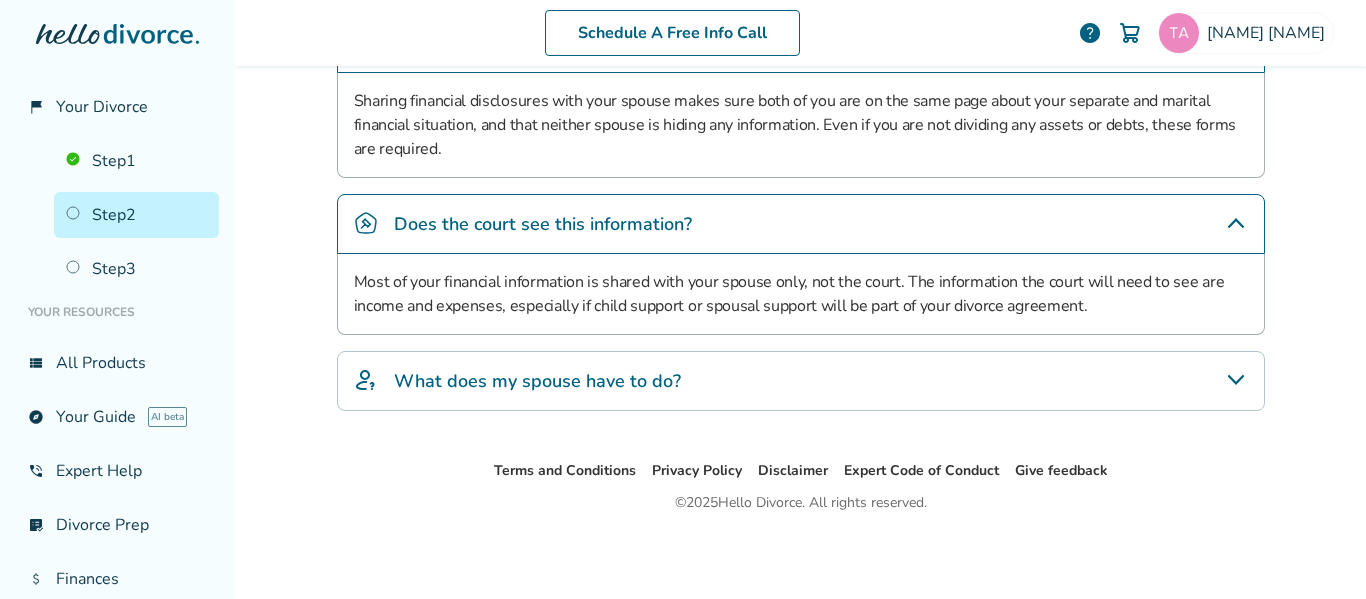 click 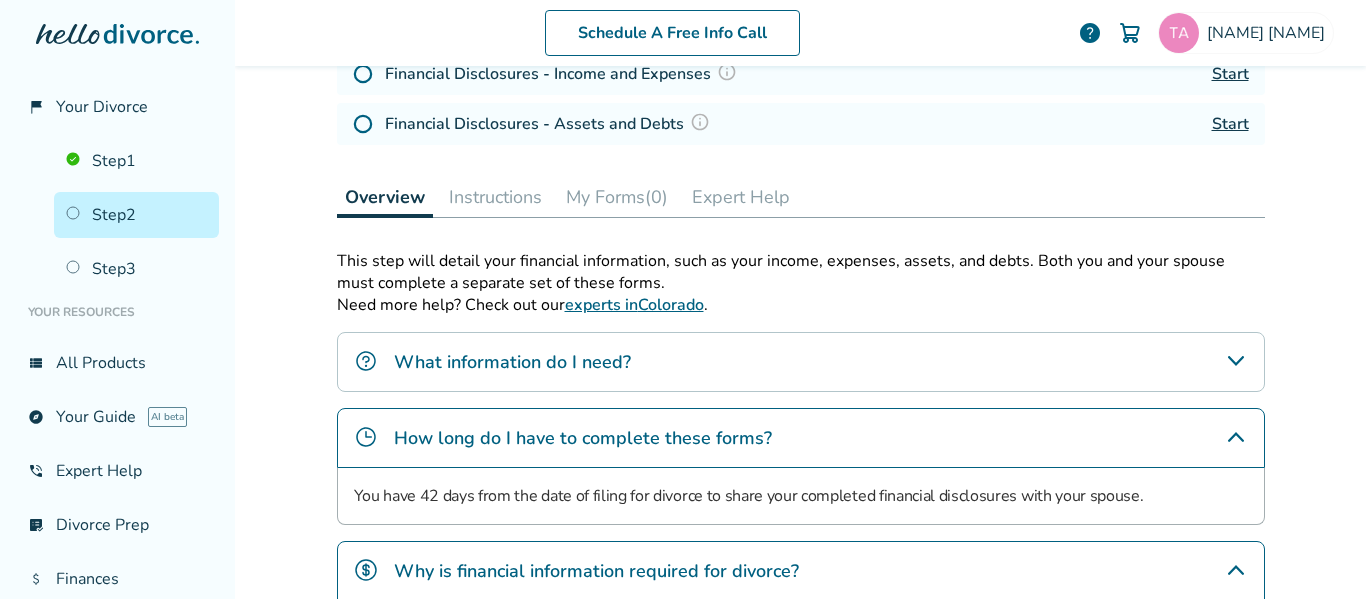 scroll, scrollTop: 0, scrollLeft: 0, axis: both 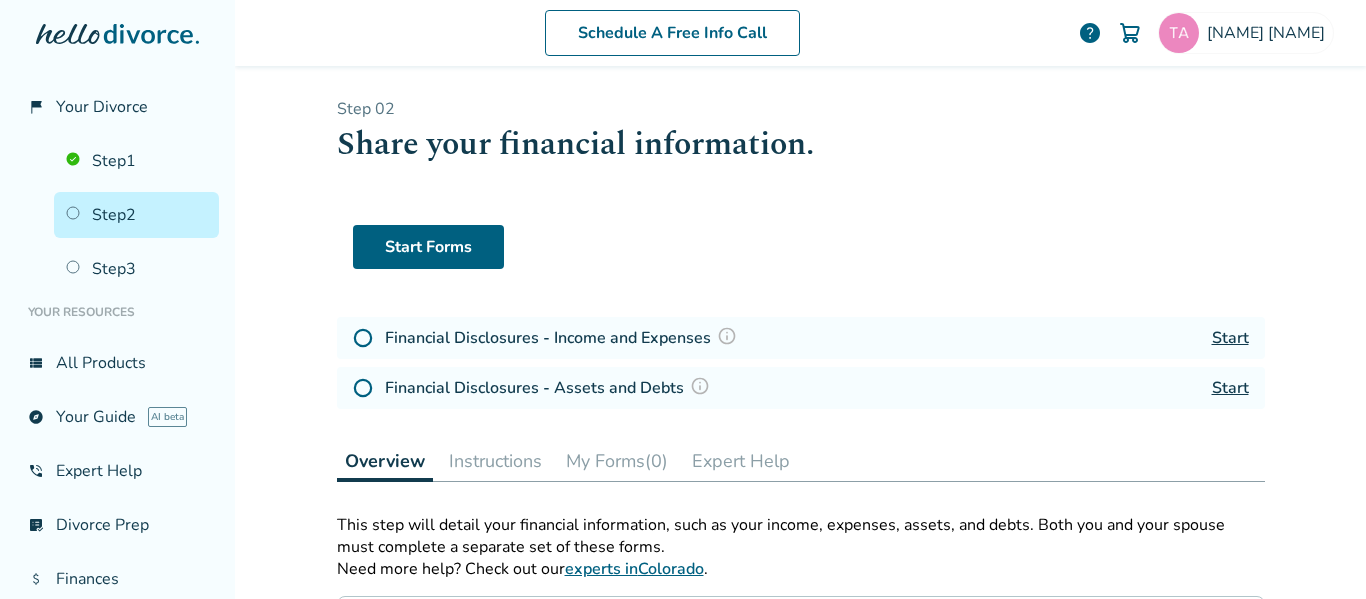 click on "Start" at bounding box center [1230, 338] 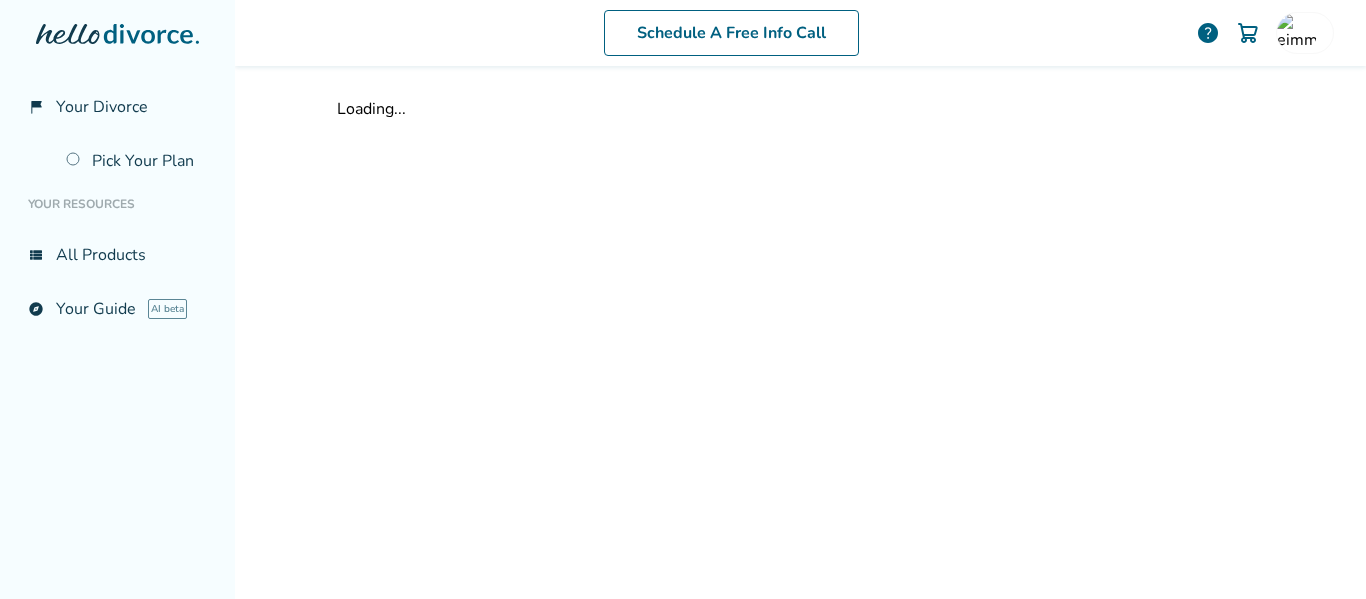scroll, scrollTop: 0, scrollLeft: 0, axis: both 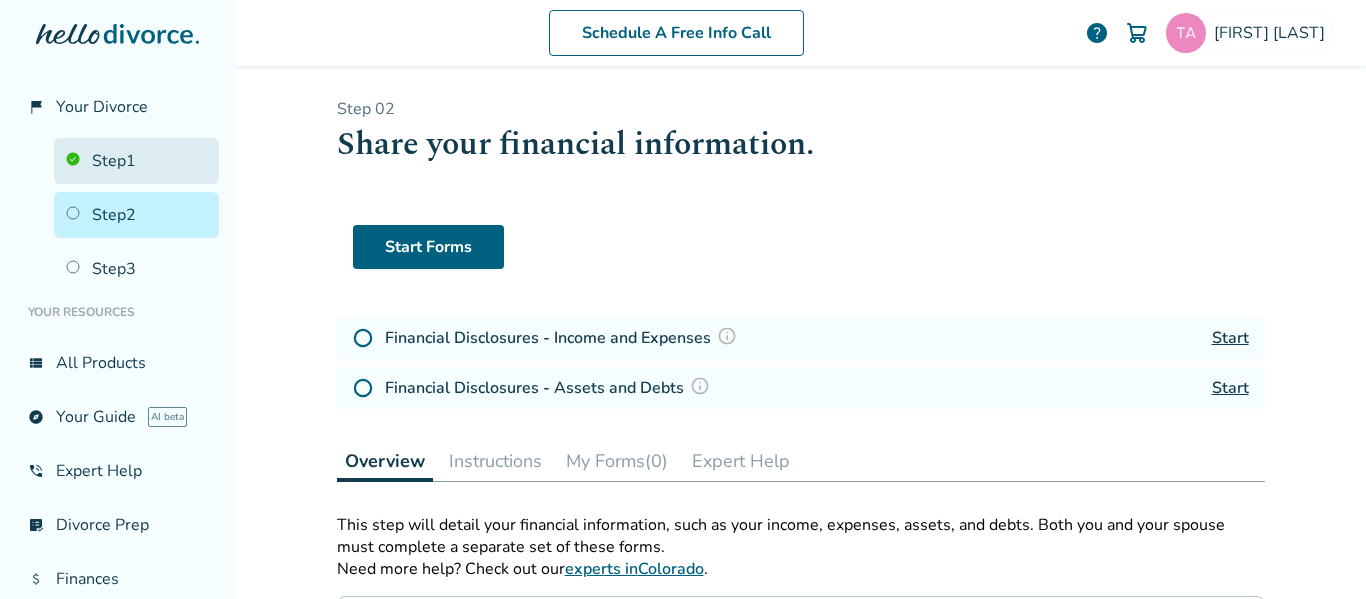click on "Step  1" at bounding box center [136, 161] 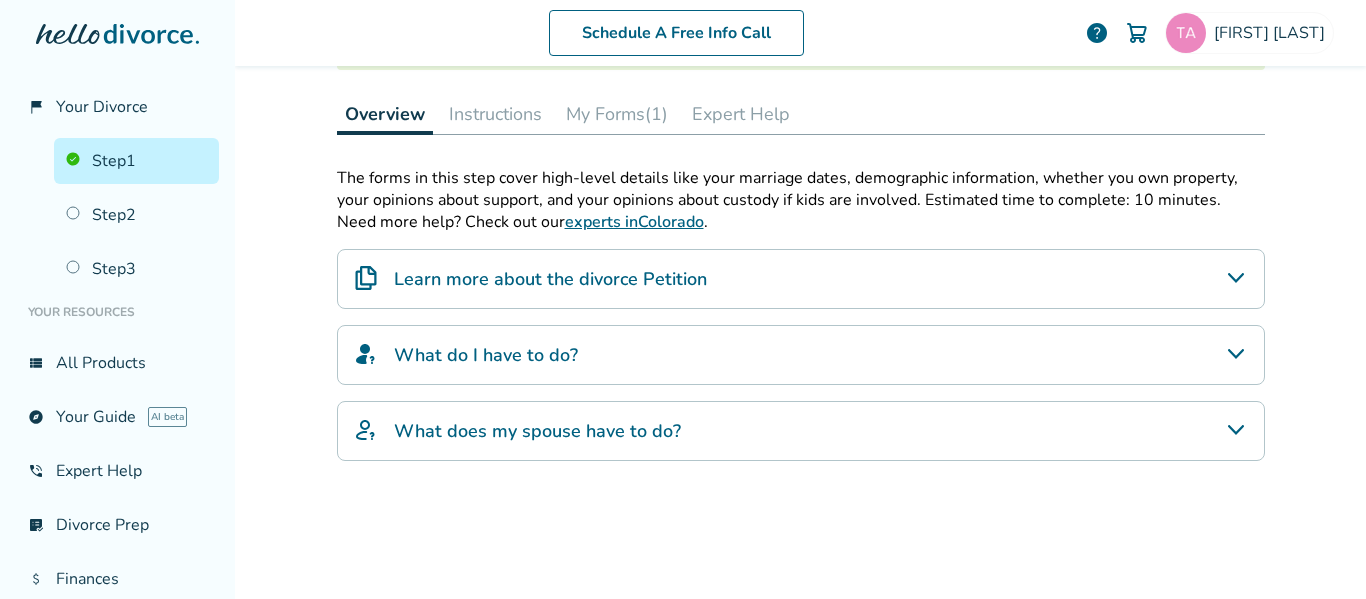scroll, scrollTop: 298, scrollLeft: 0, axis: vertical 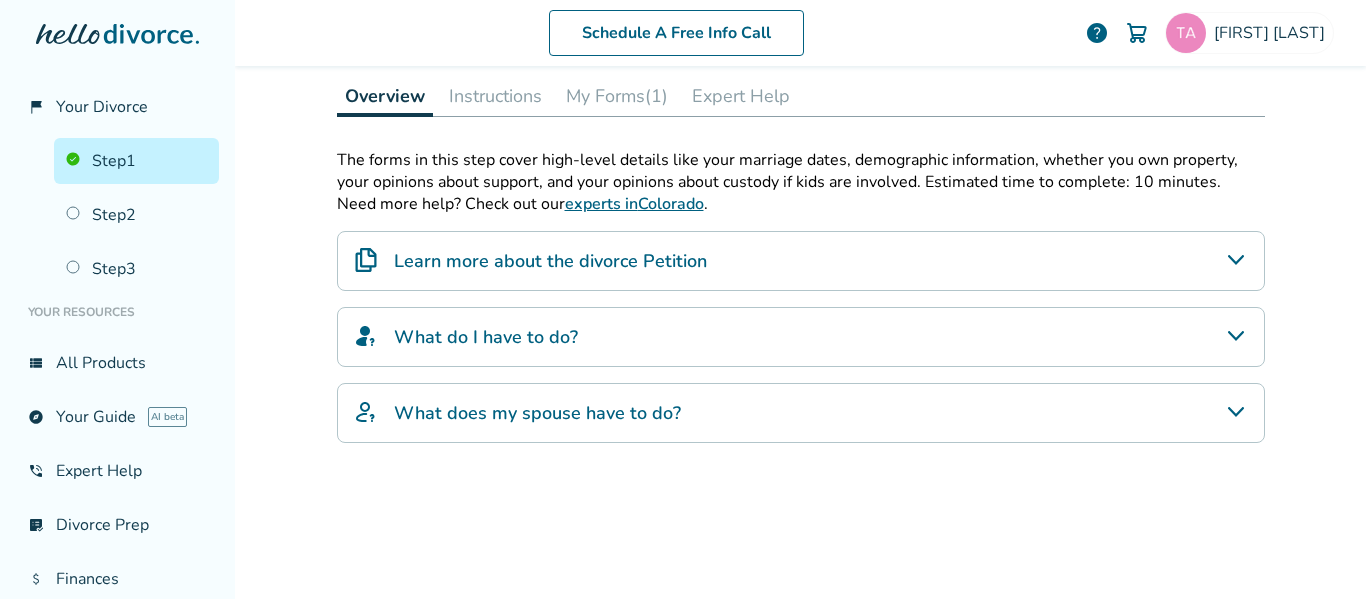 click 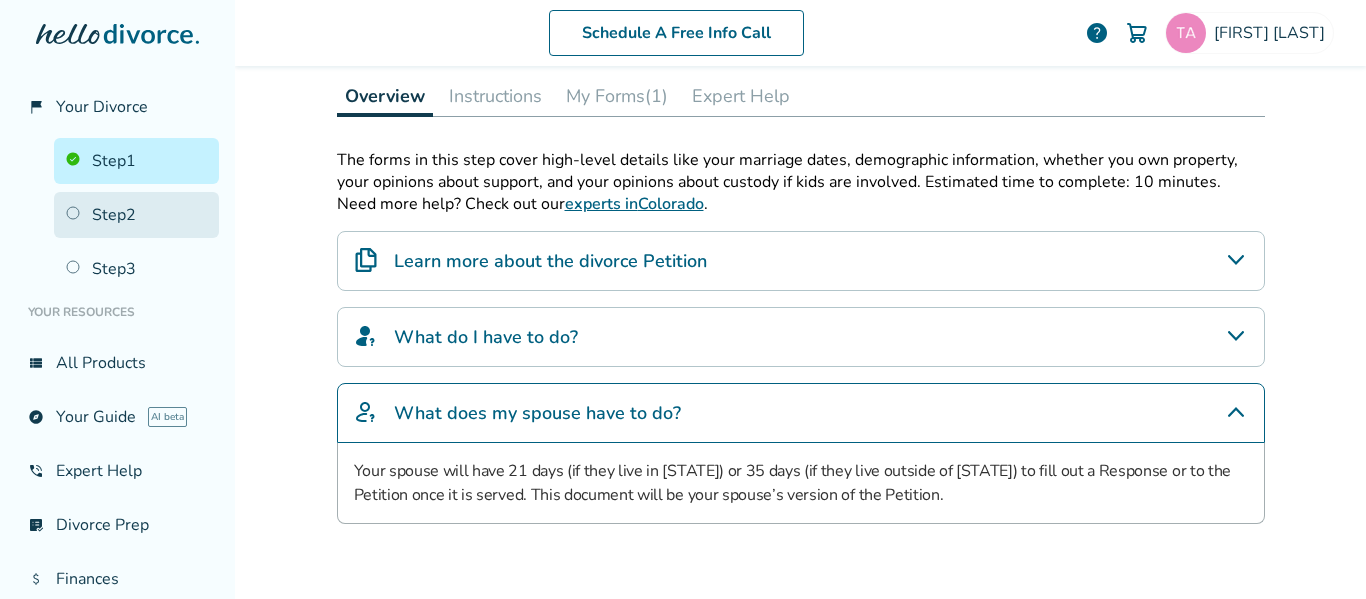 click on "Step  2" at bounding box center (136, 215) 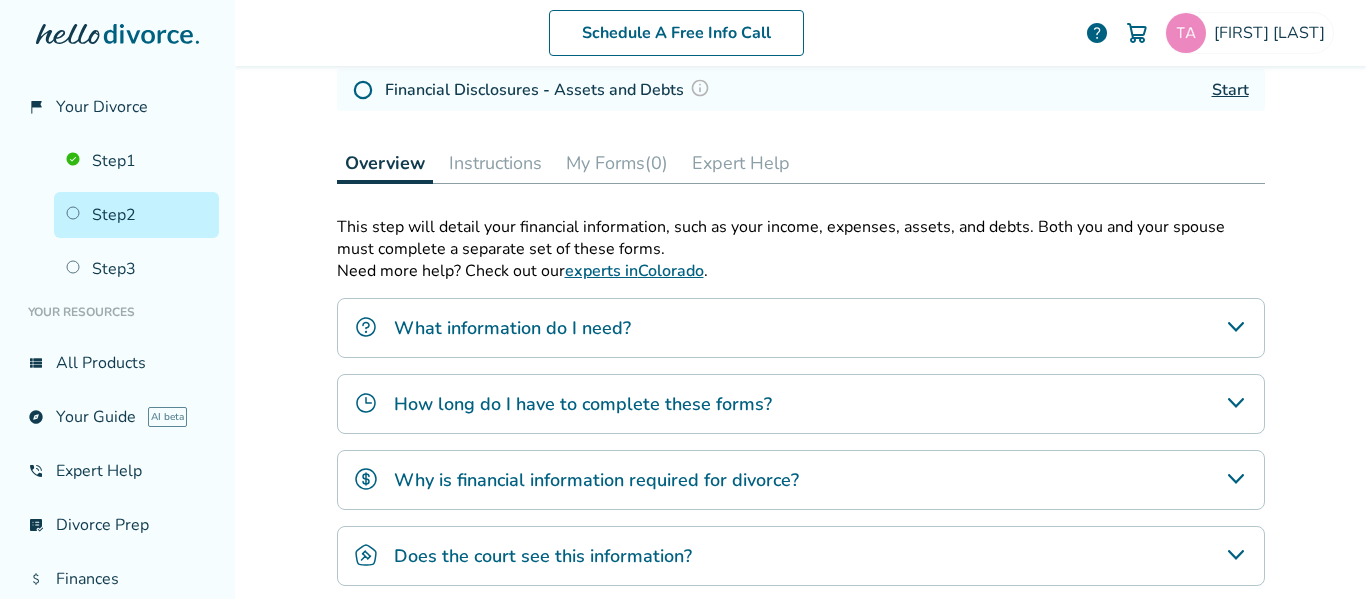 scroll, scrollTop: 98, scrollLeft: 0, axis: vertical 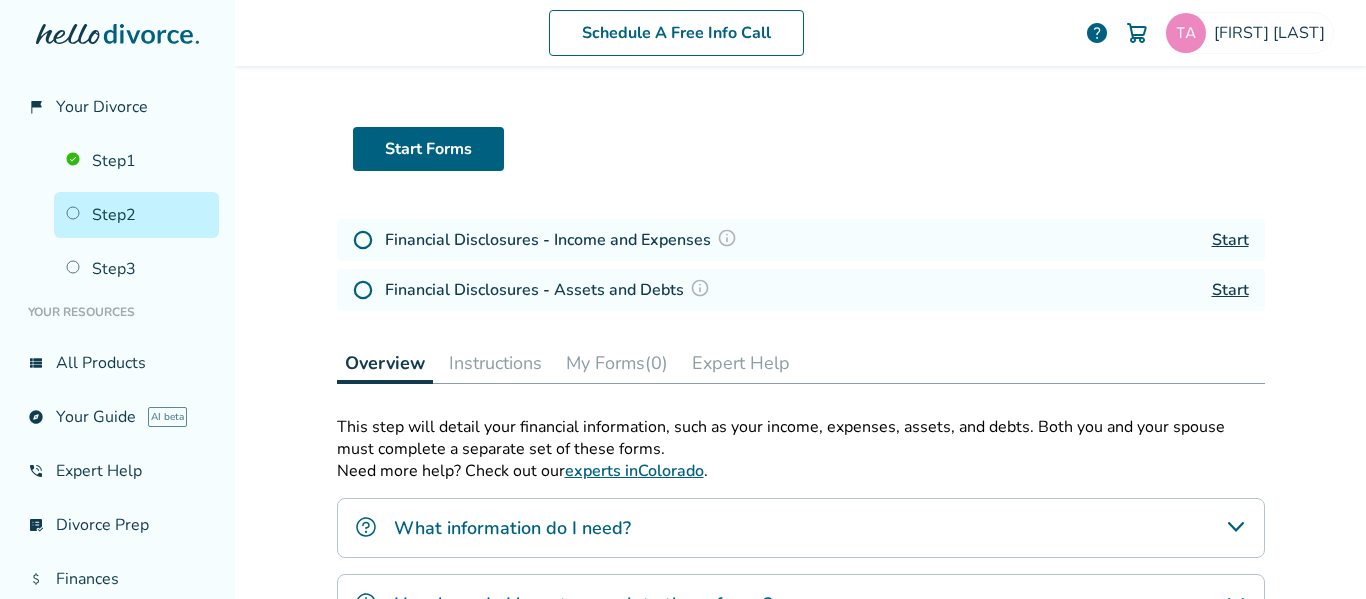 click on "Instructions" at bounding box center [495, 363] 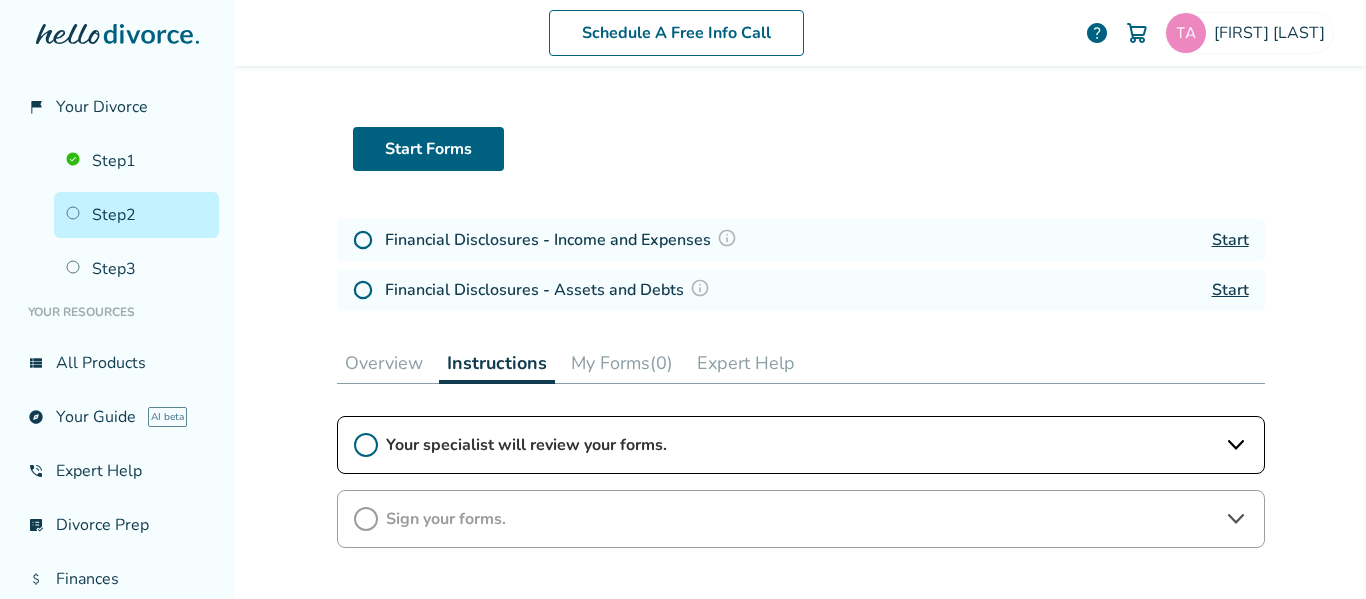 click on "My Forms  (0)" at bounding box center [622, 363] 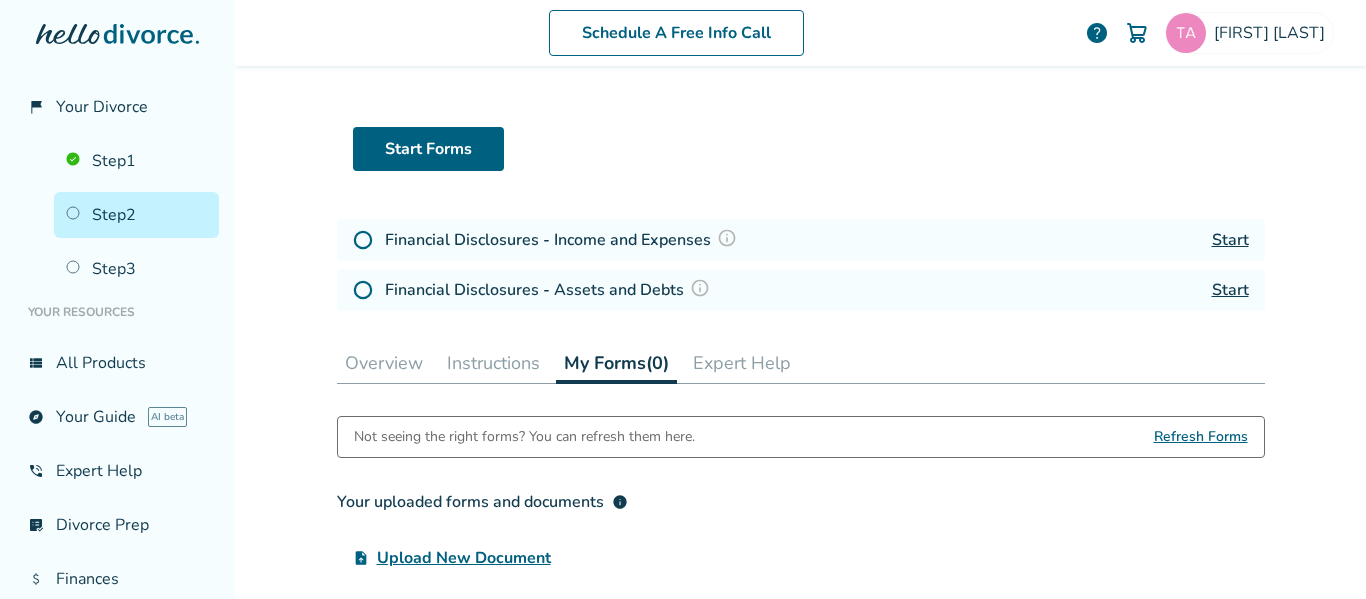 click on "Expert Help" at bounding box center [742, 363] 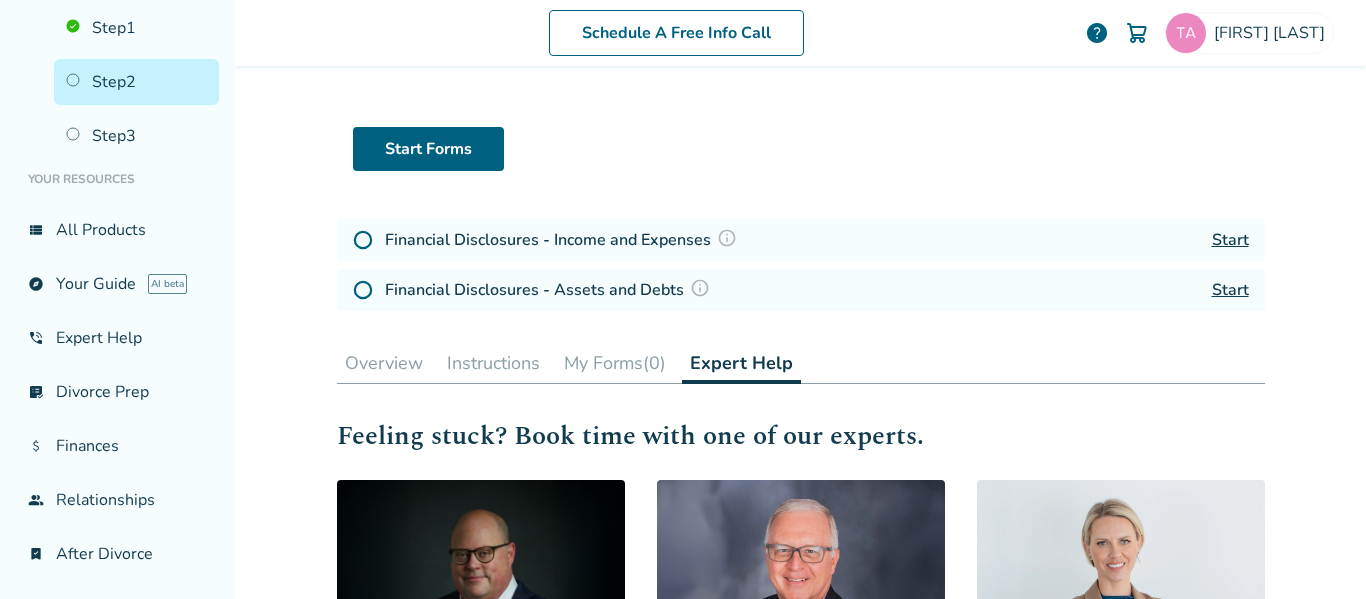 scroll, scrollTop: 189, scrollLeft: 0, axis: vertical 